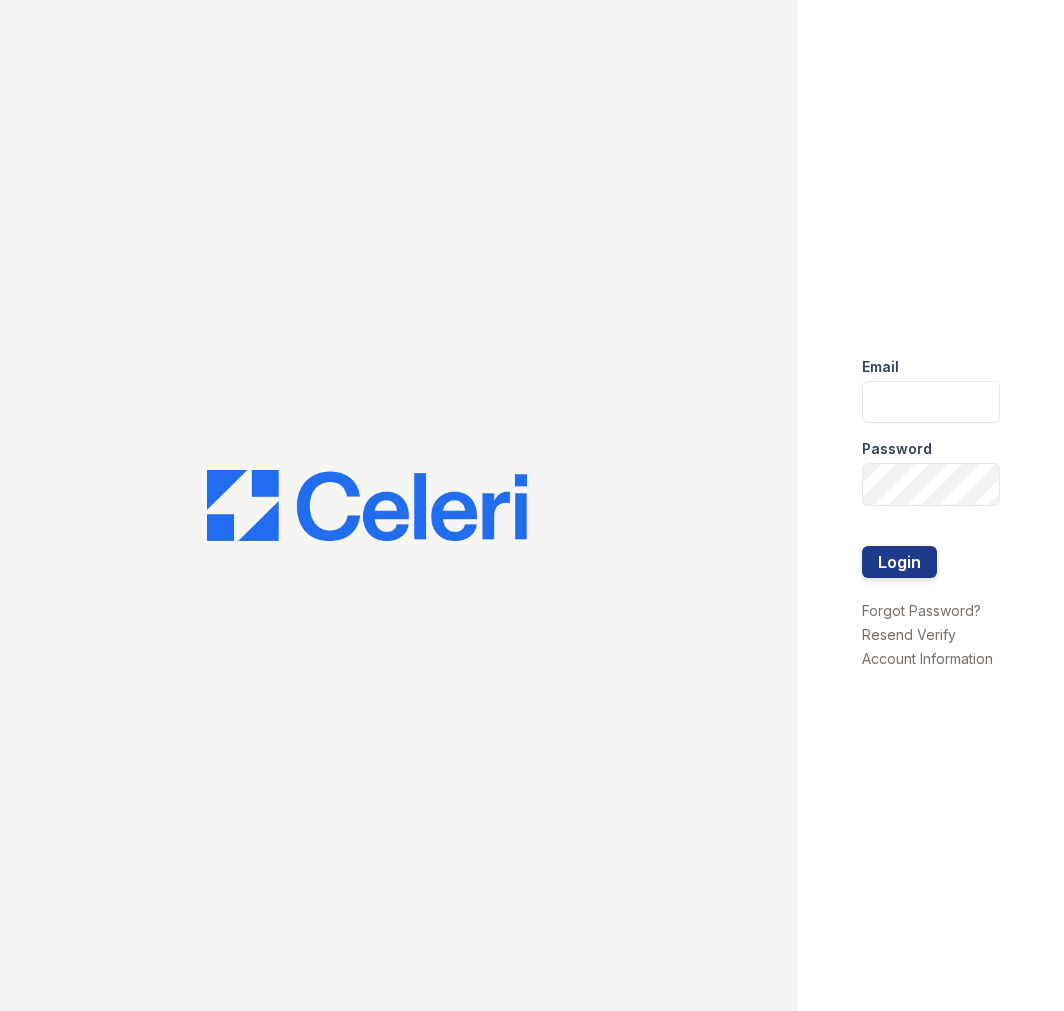 scroll, scrollTop: 0, scrollLeft: 0, axis: both 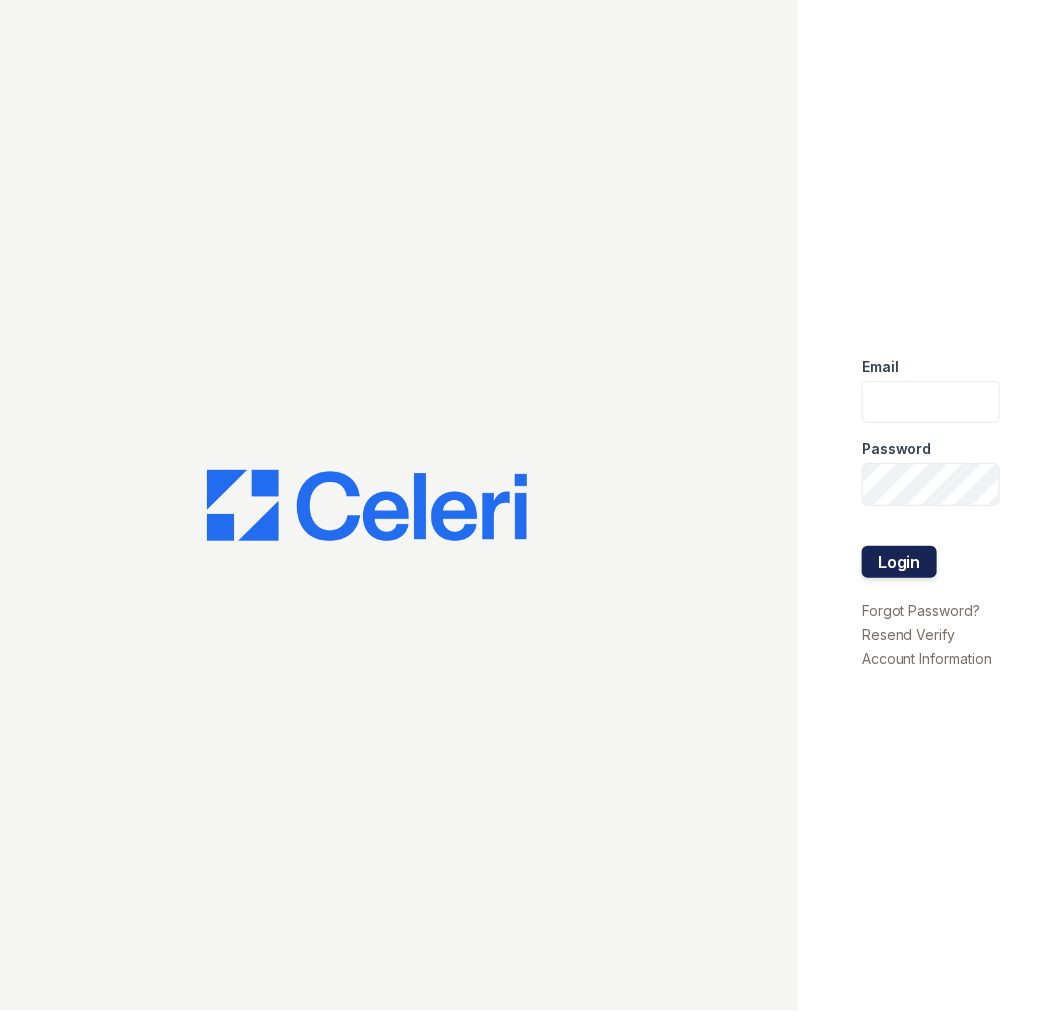 type on "lyndon3@cafmanagement.com" 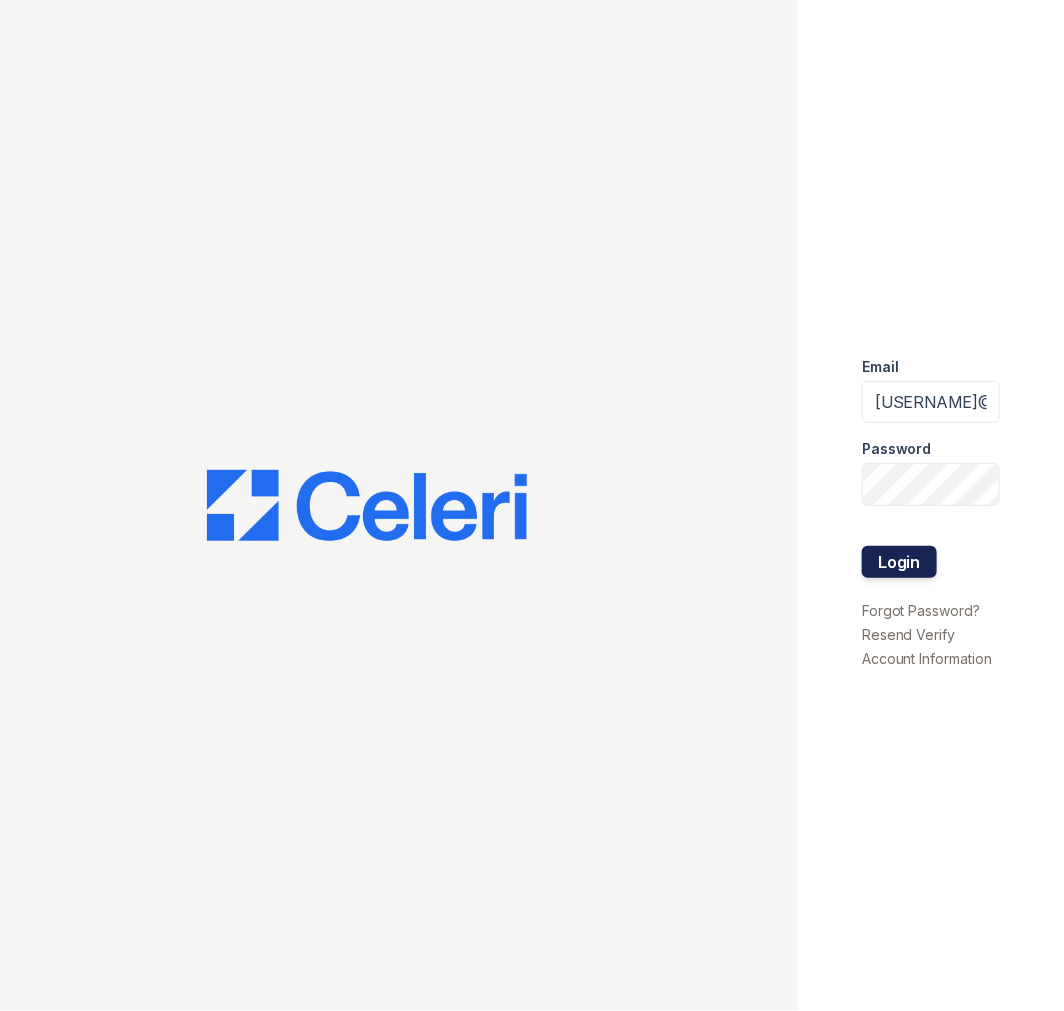 click on "Login" at bounding box center [899, 562] 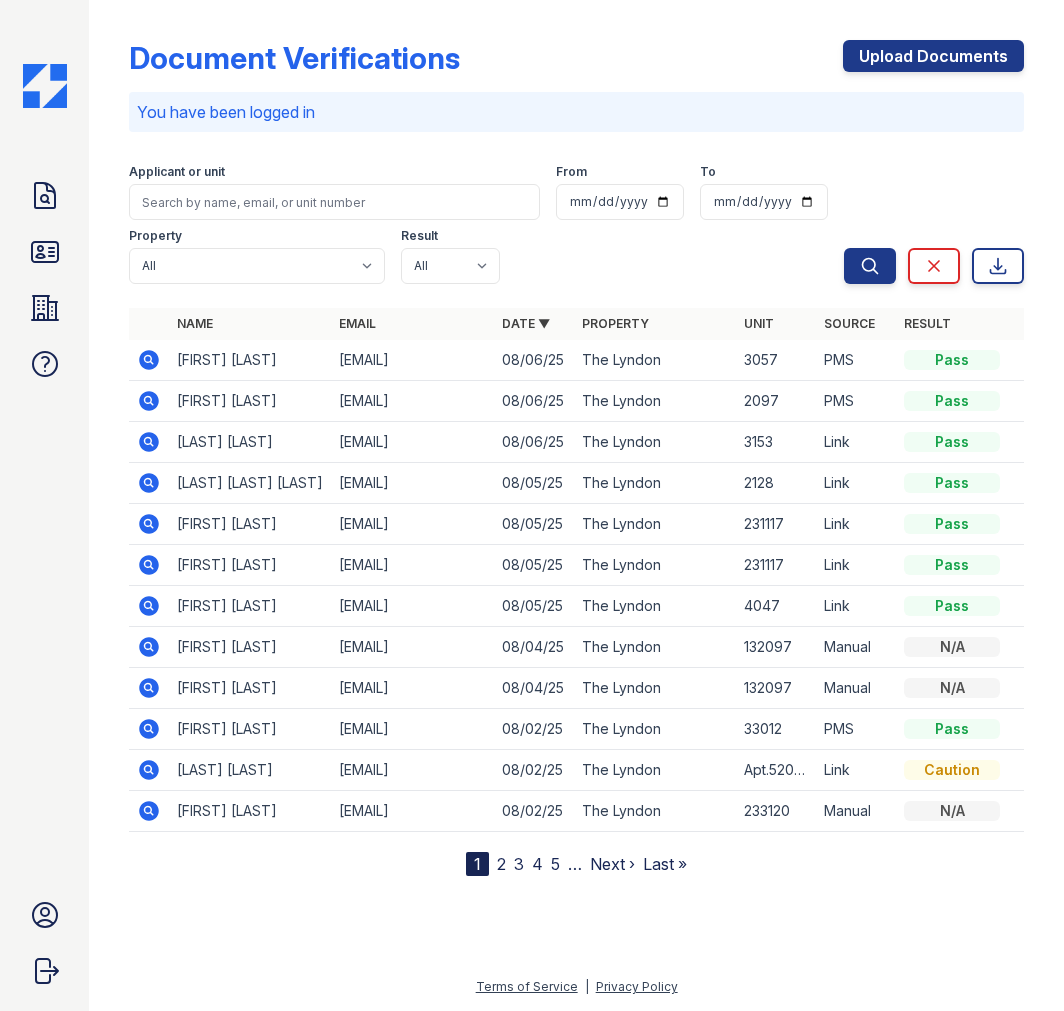 scroll, scrollTop: 0, scrollLeft: 0, axis: both 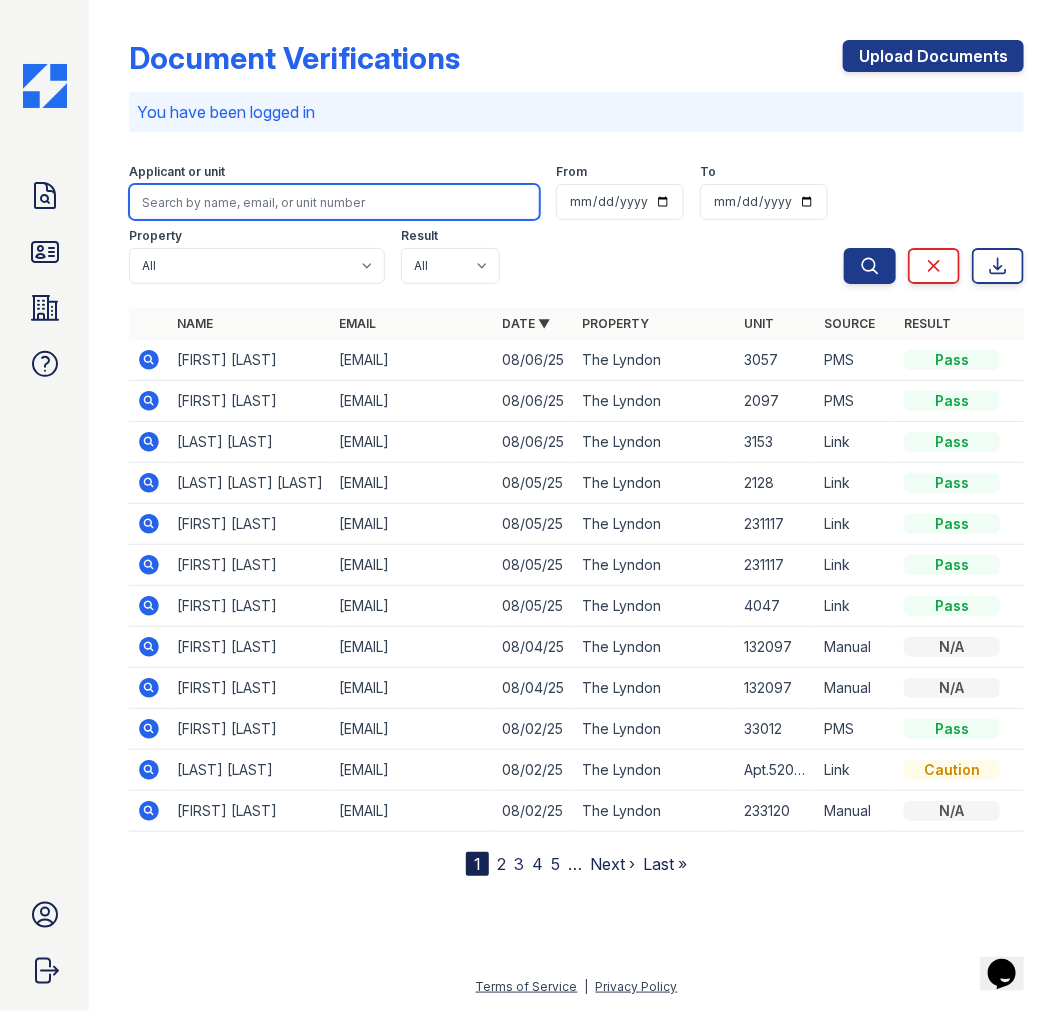 click at bounding box center (334, 202) 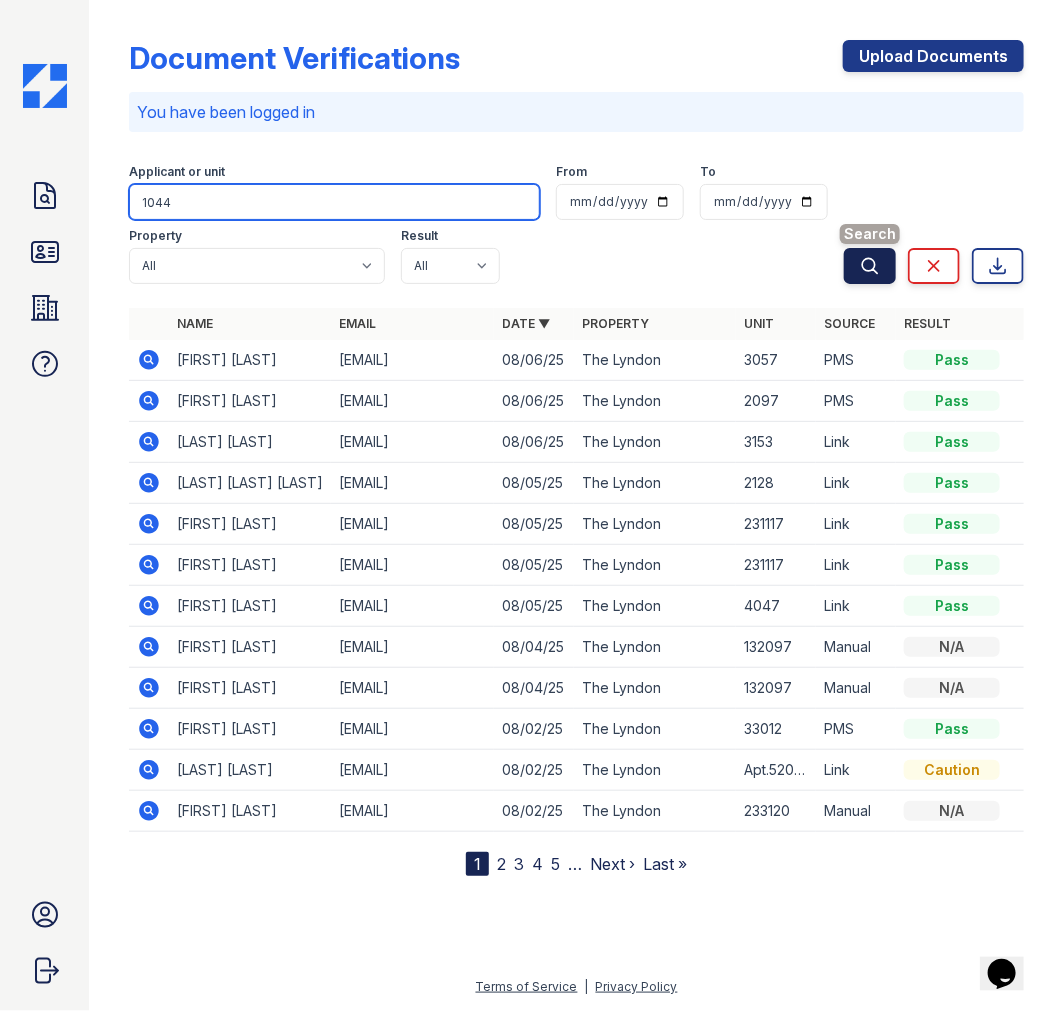 type on "1044" 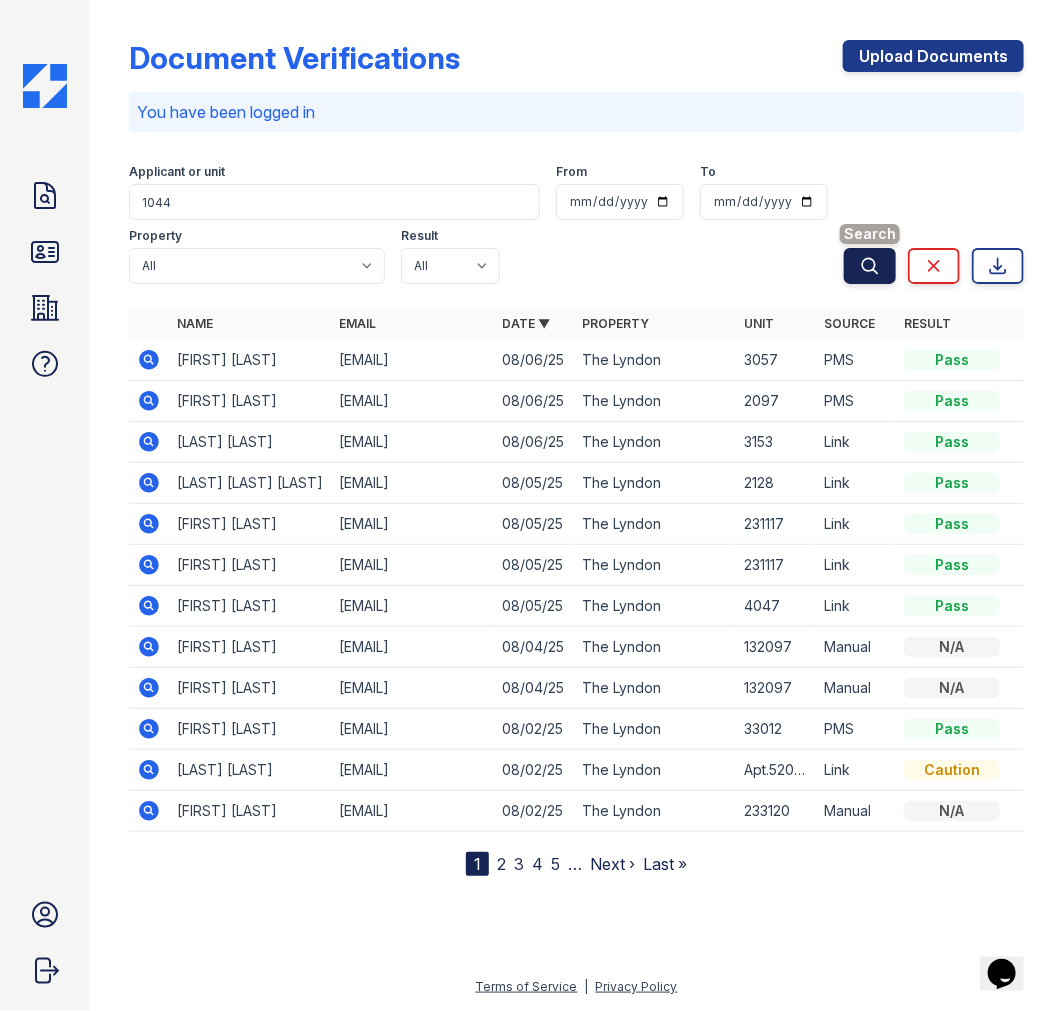 click 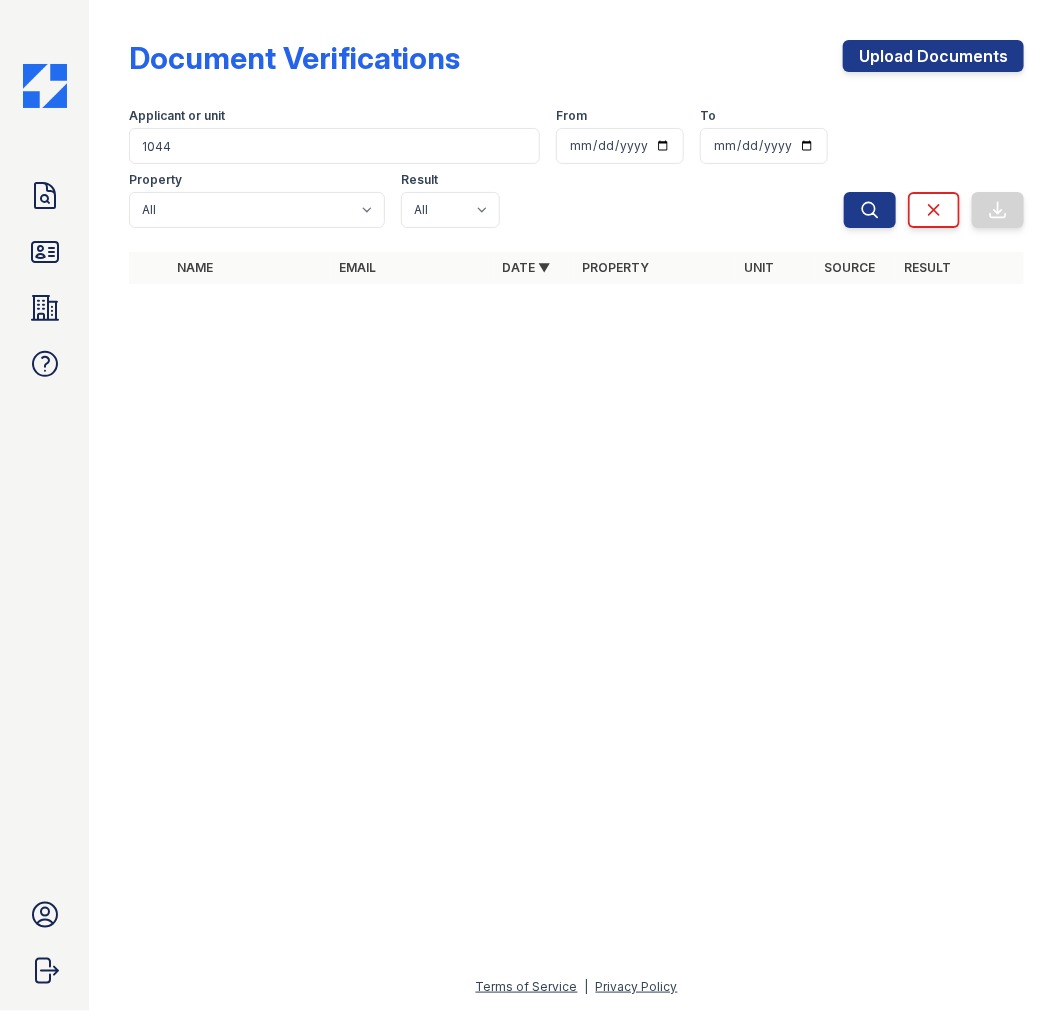 click on "Applicant or unit" at bounding box center [334, 118] 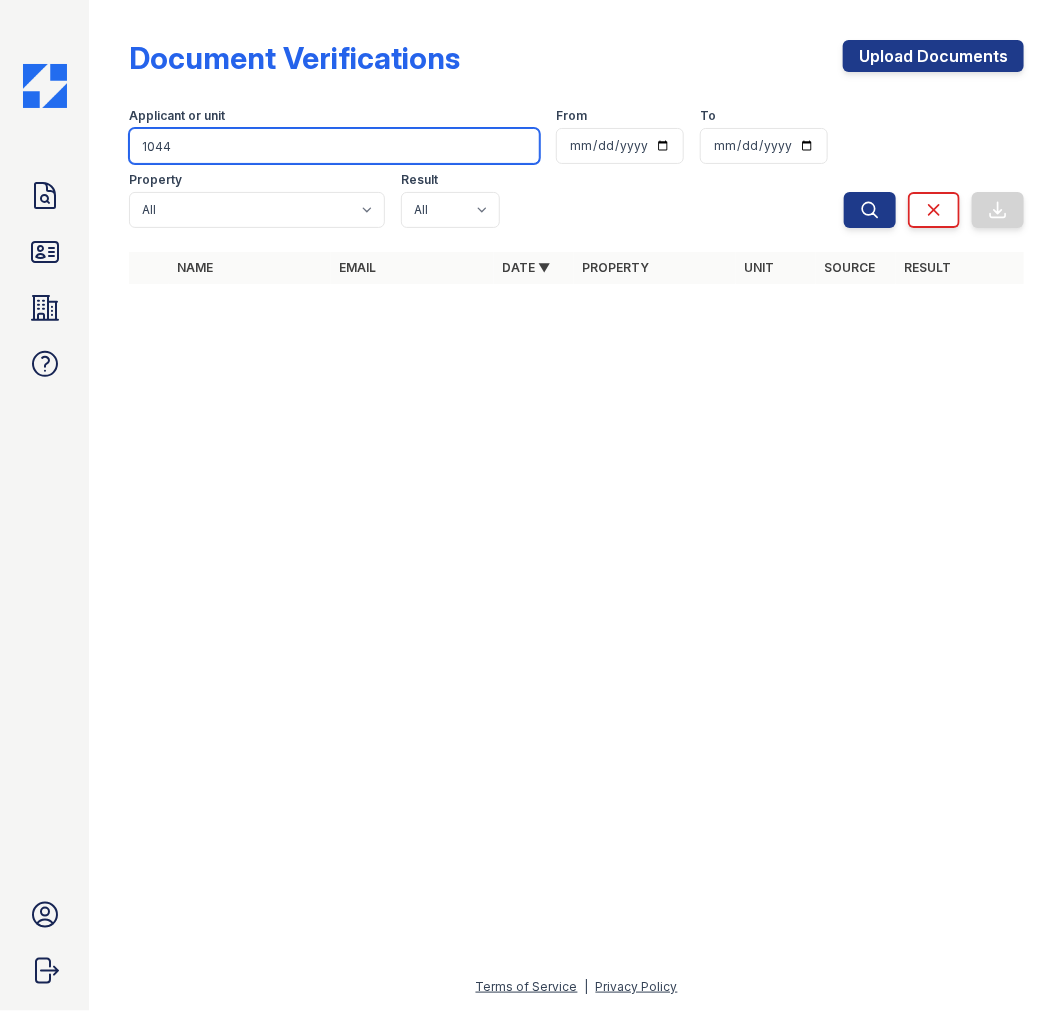 click on "1044" at bounding box center [334, 146] 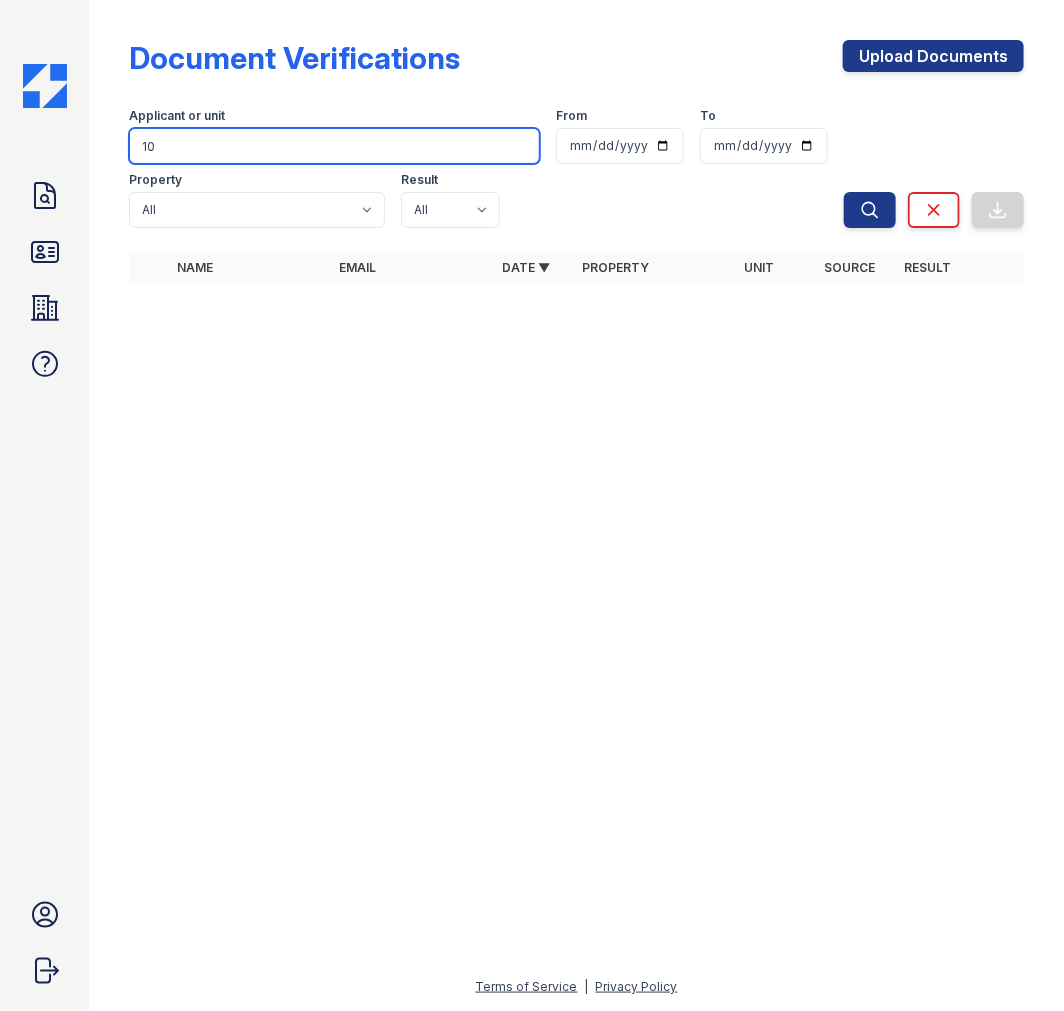 type on "1" 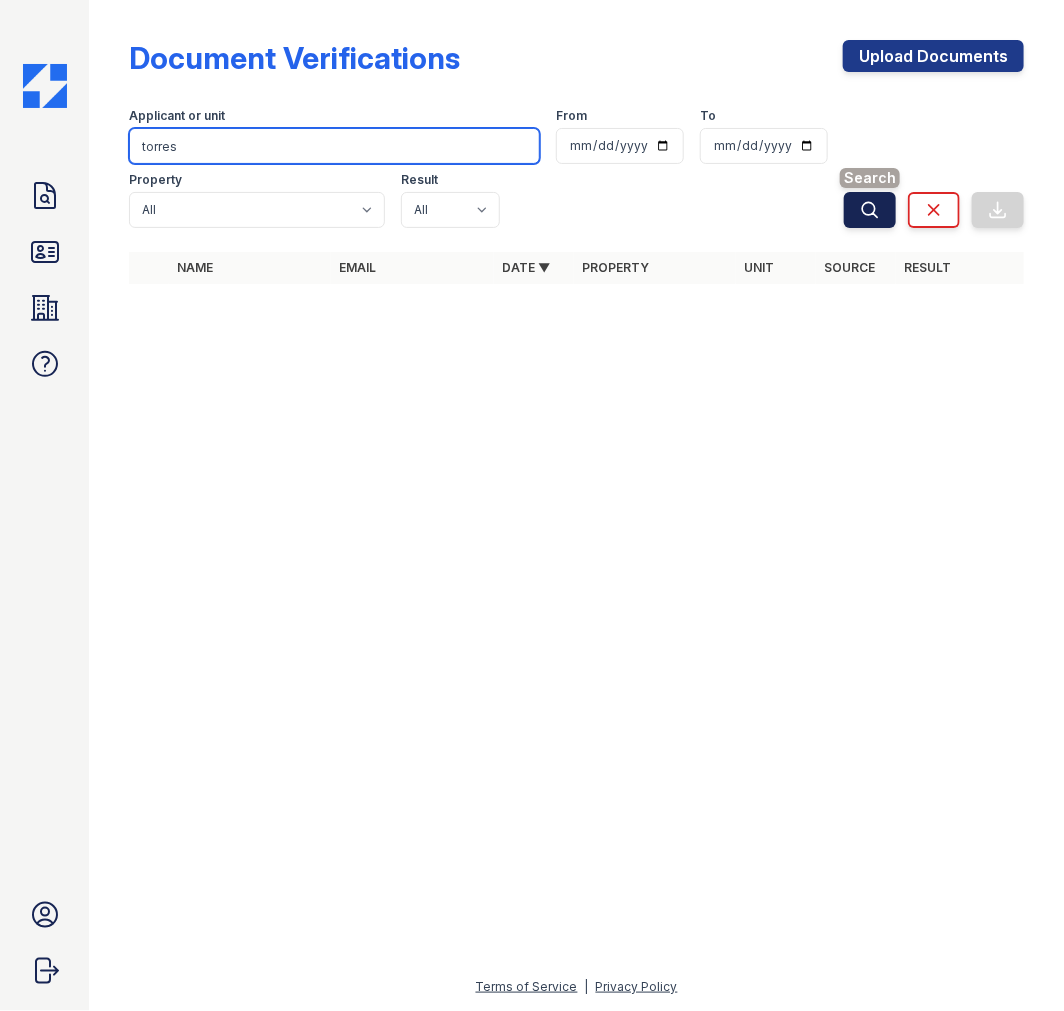 type on "torres" 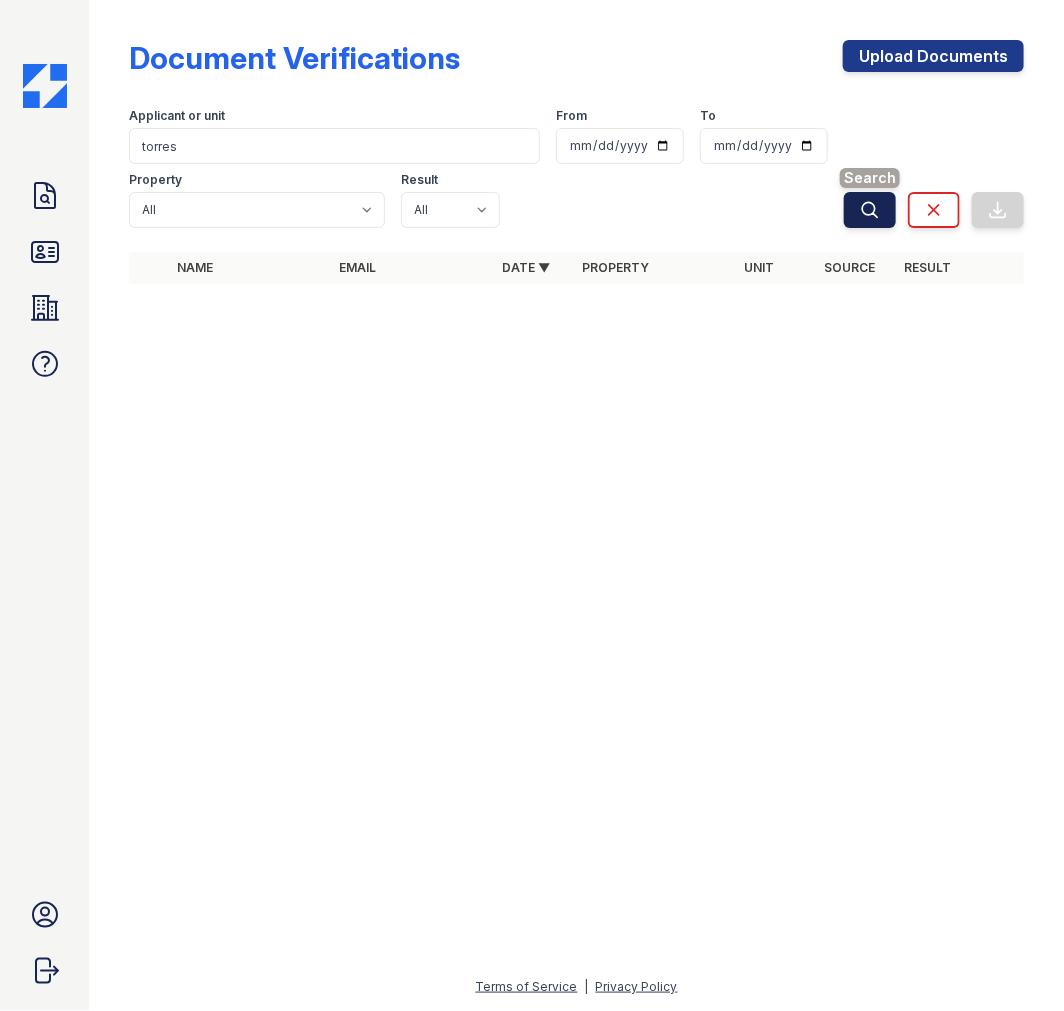 click on "Search" at bounding box center (870, 210) 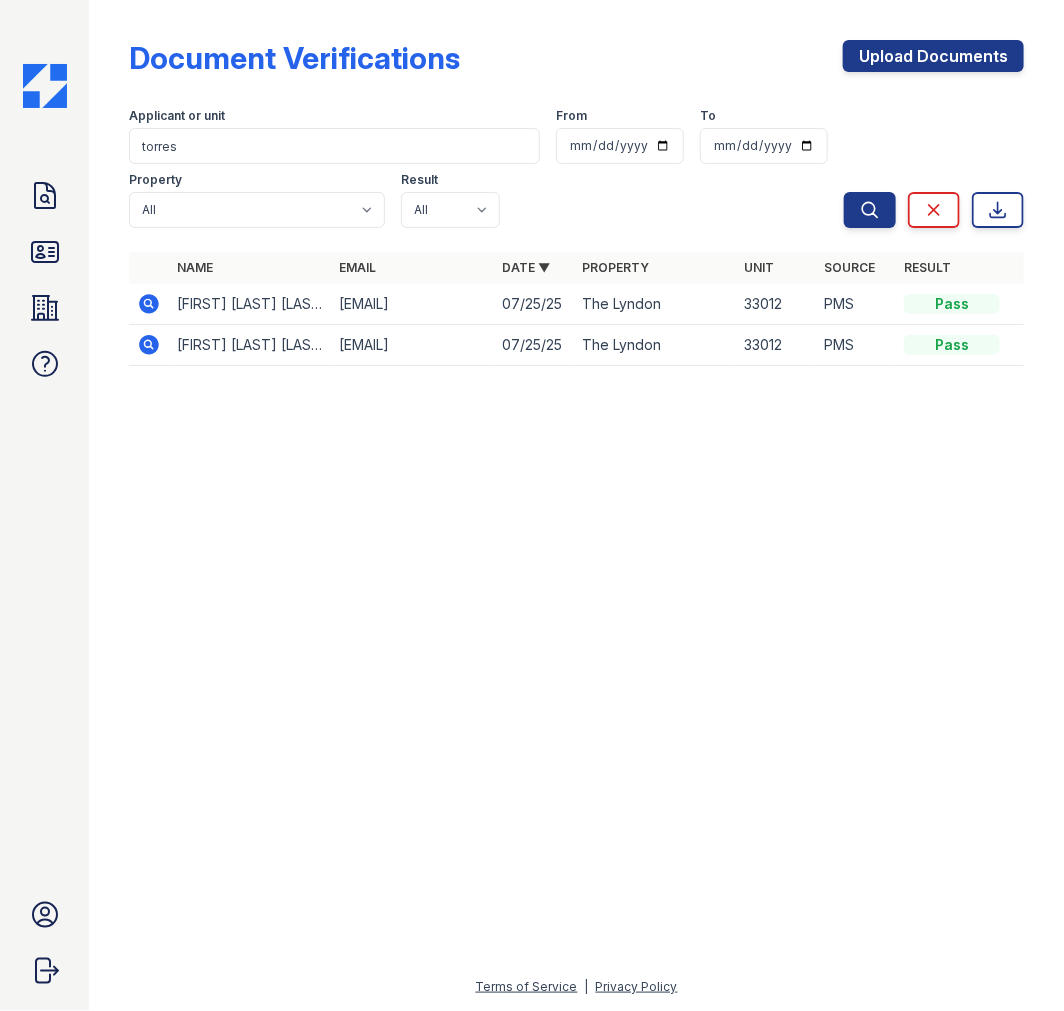 click 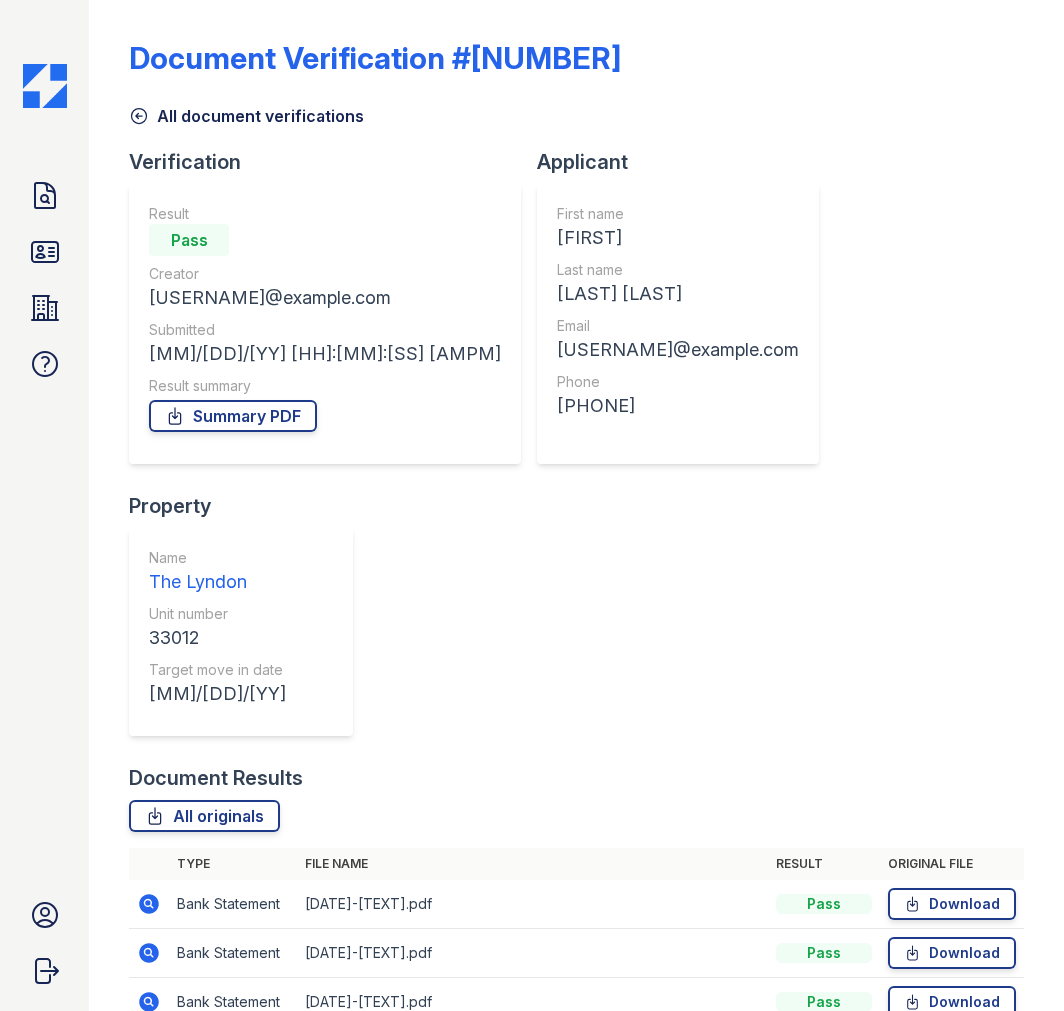 scroll, scrollTop: 0, scrollLeft: 0, axis: both 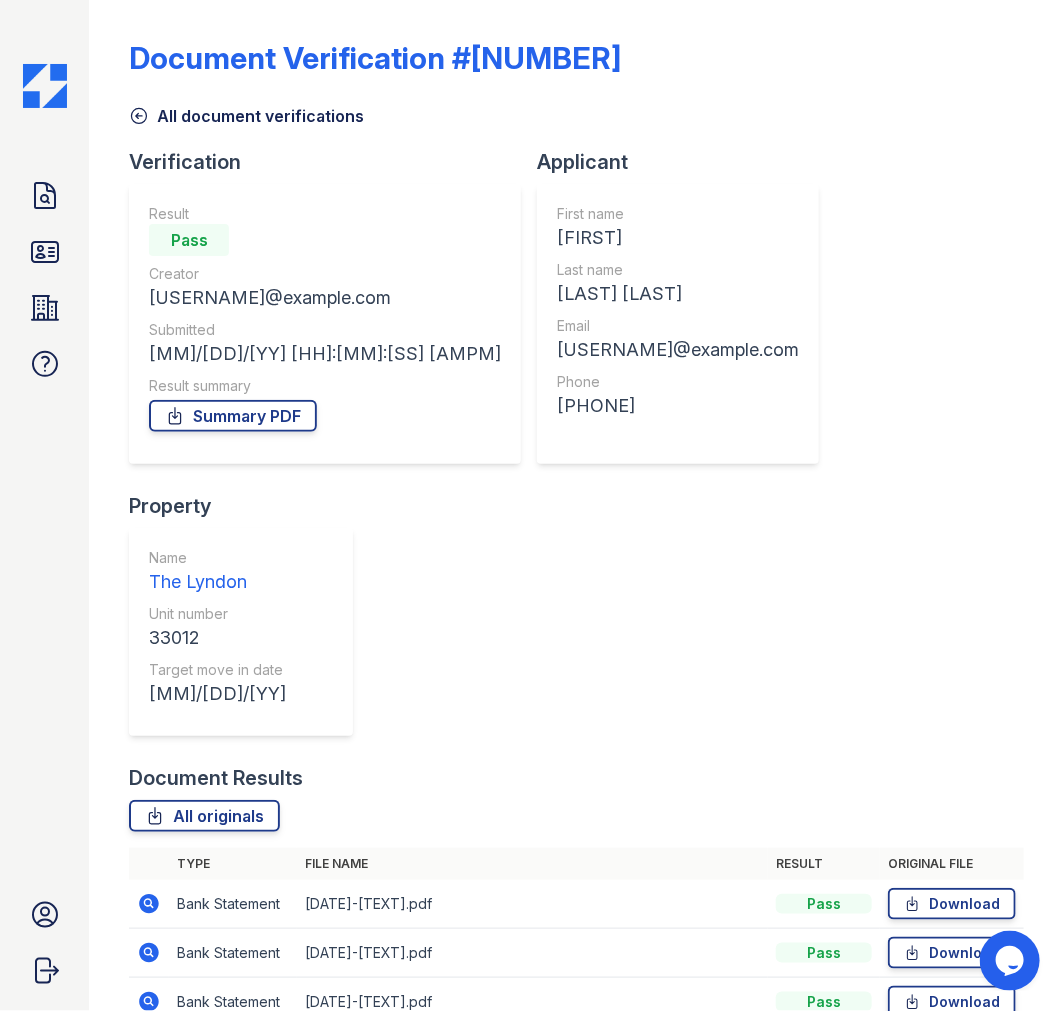 click 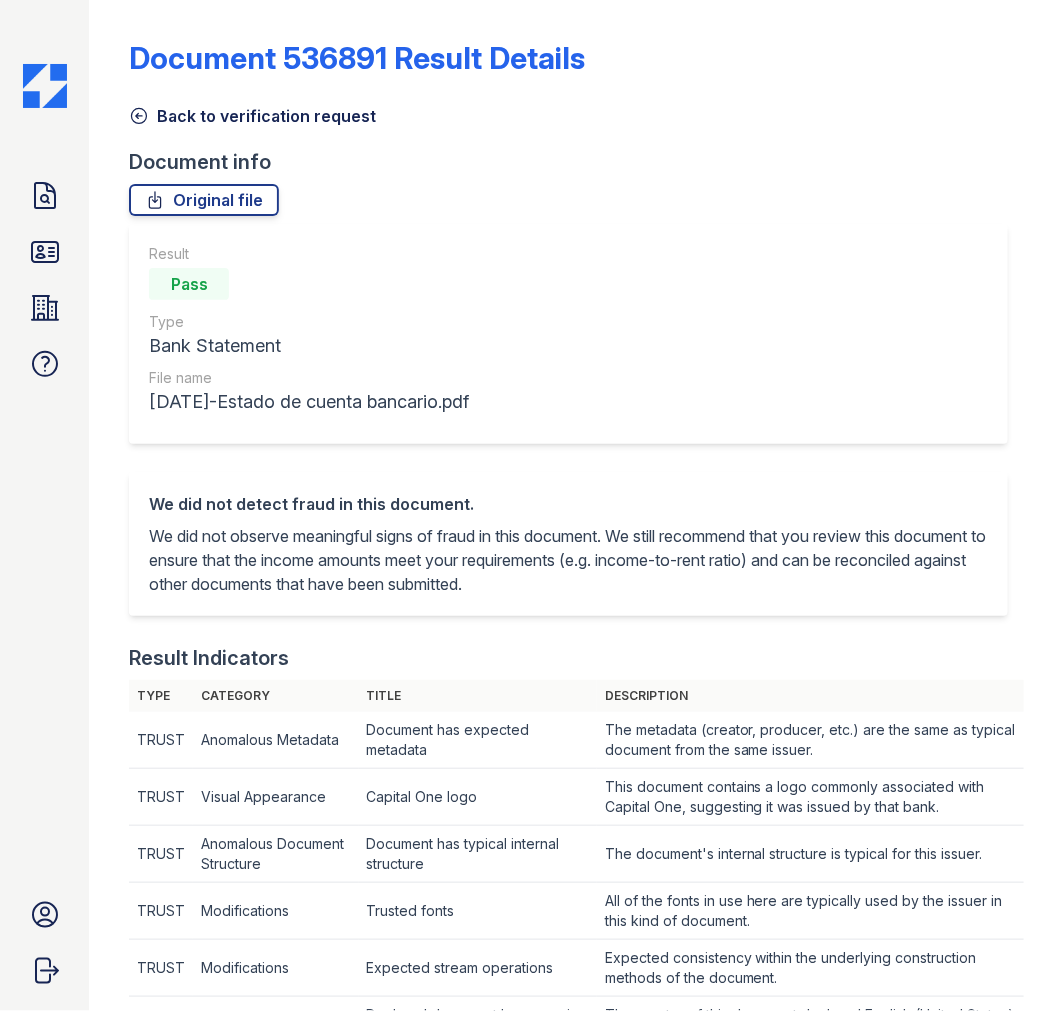 scroll, scrollTop: 0, scrollLeft: 0, axis: both 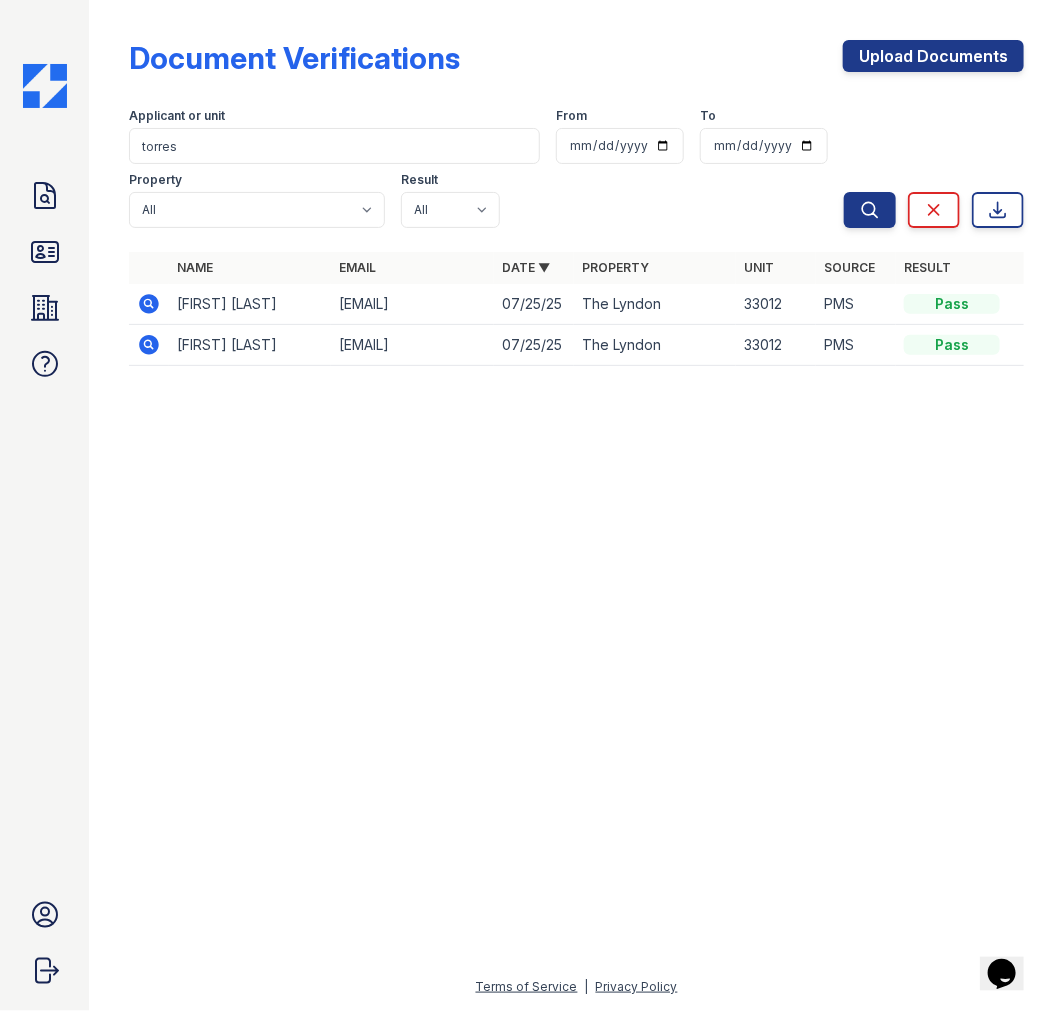 click 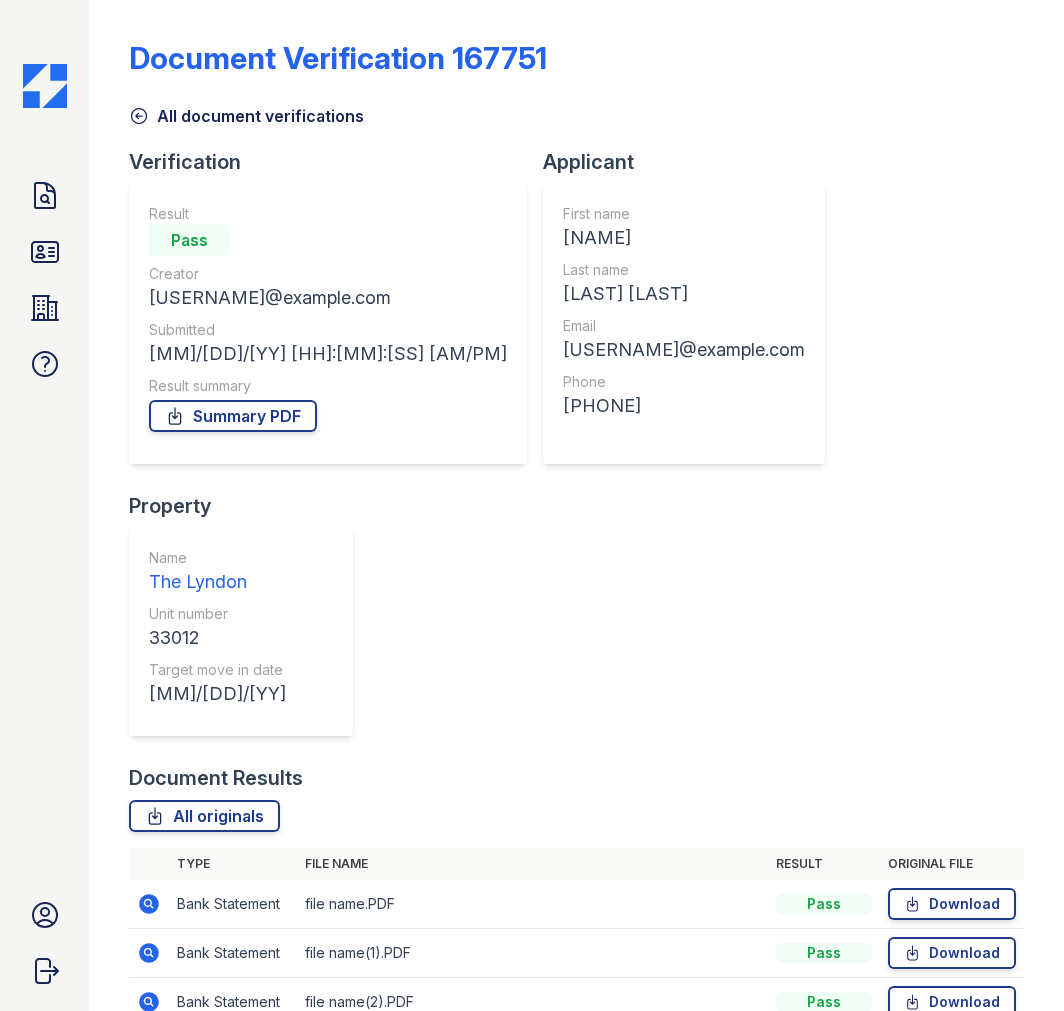 scroll, scrollTop: 0, scrollLeft: 0, axis: both 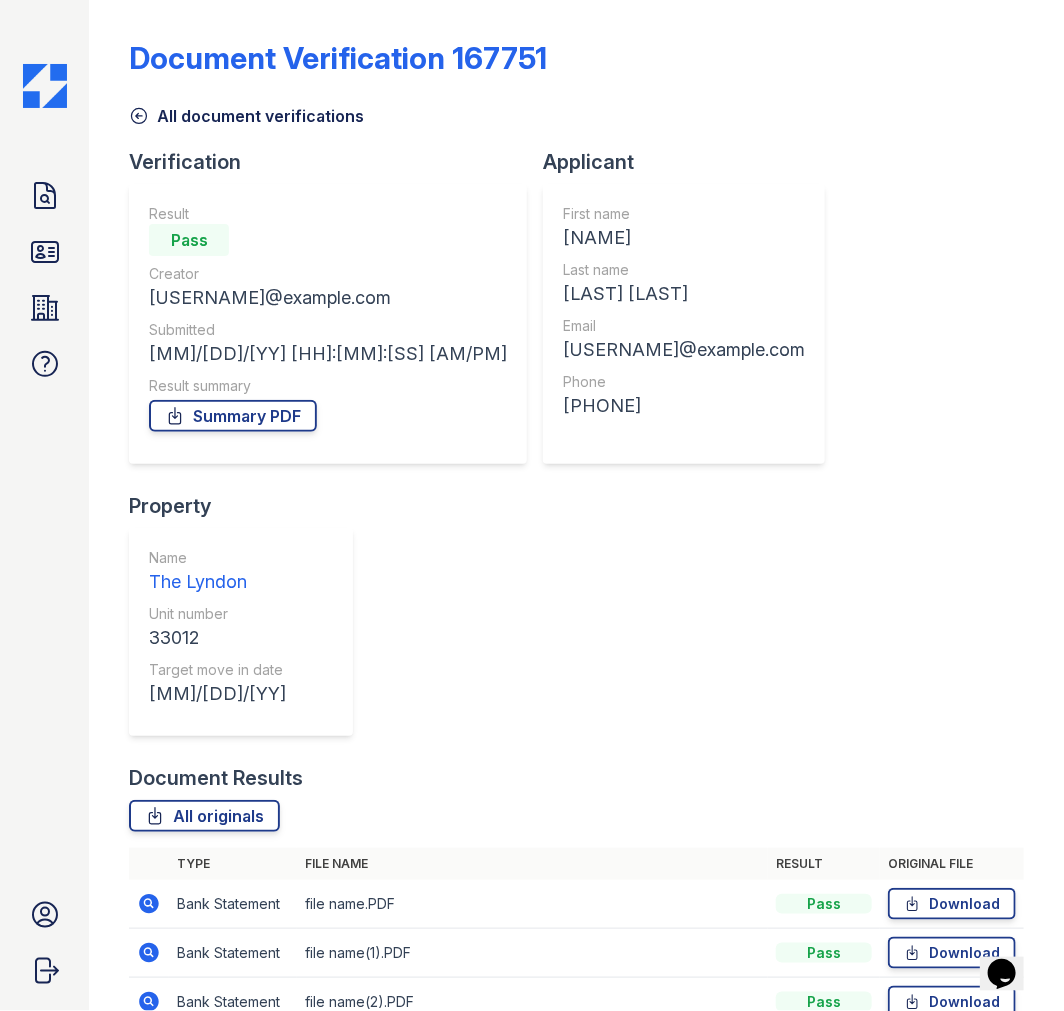 click 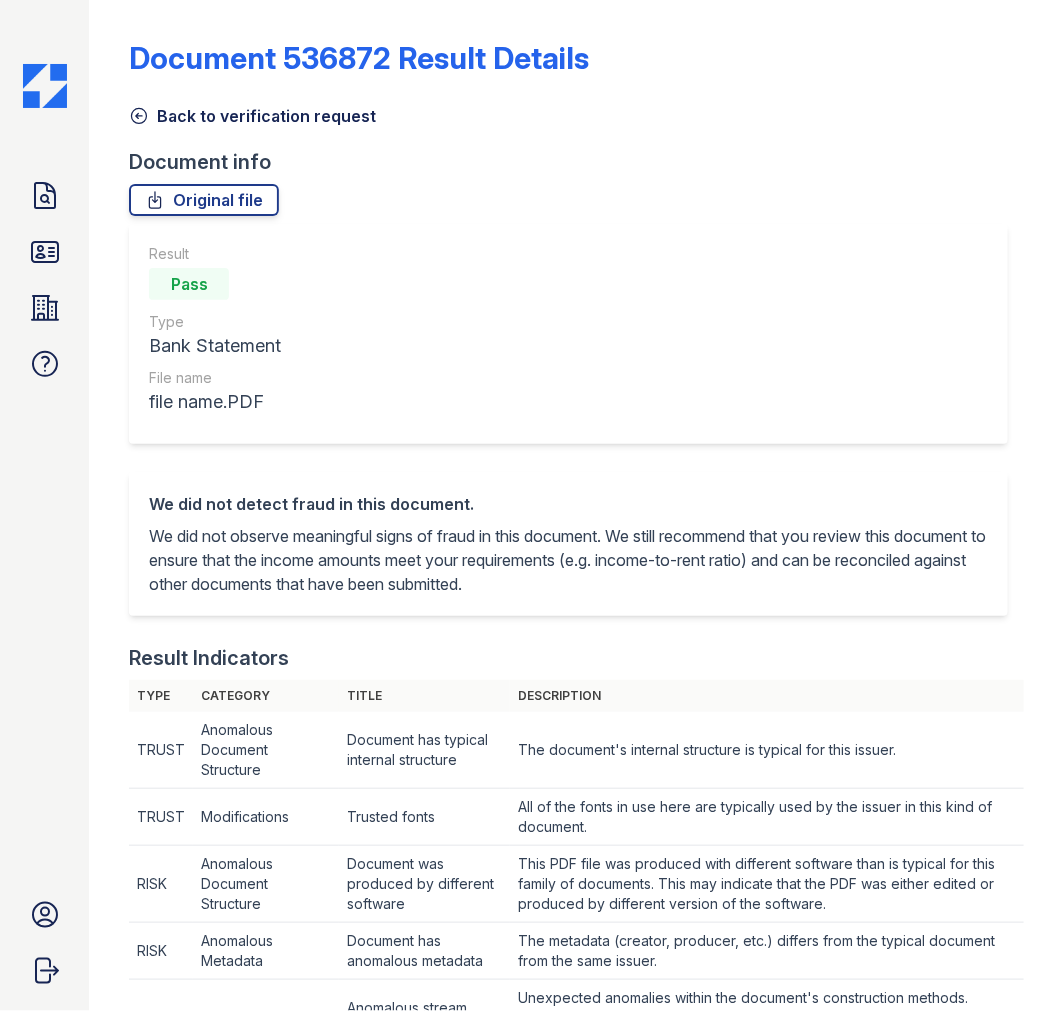 scroll, scrollTop: 0, scrollLeft: 0, axis: both 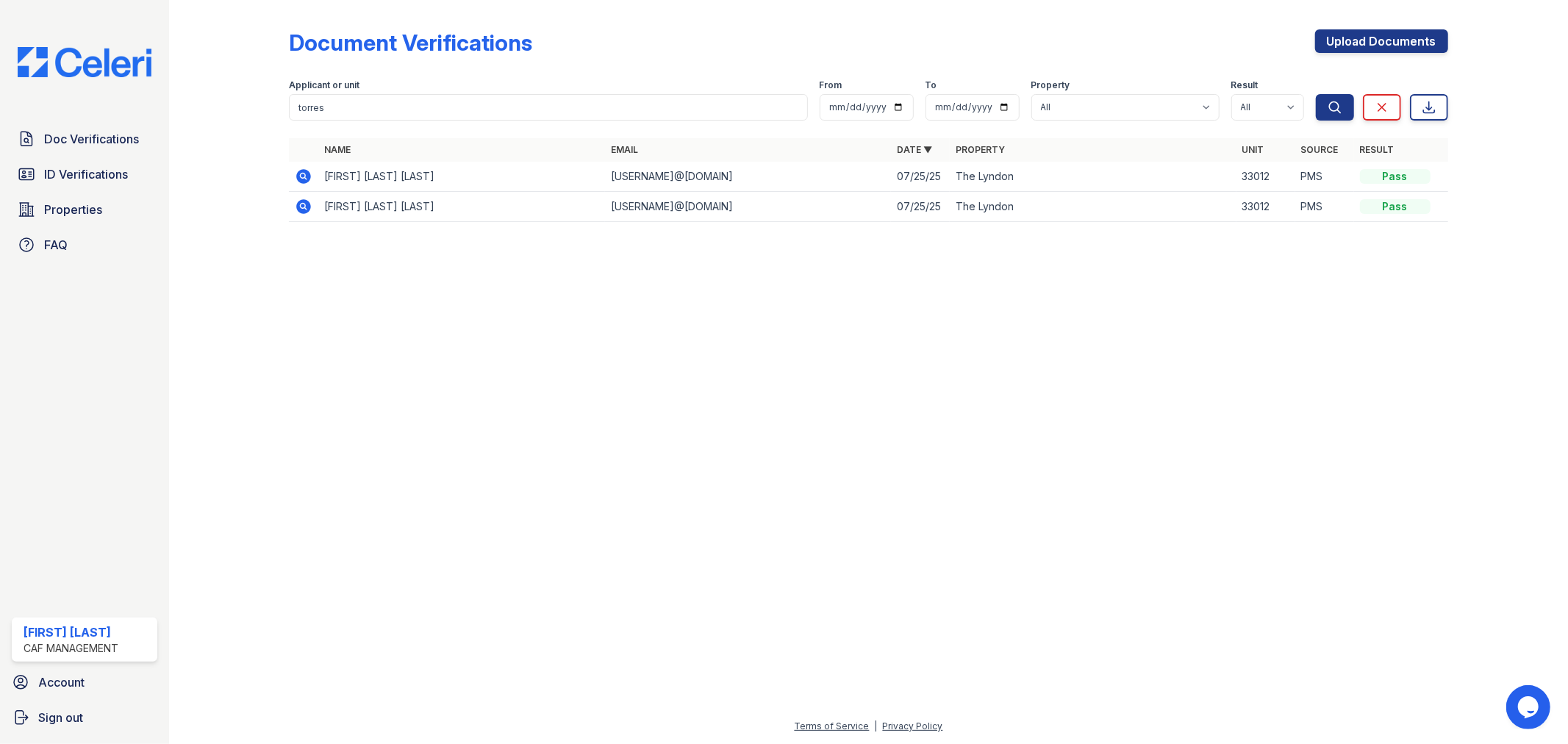 click 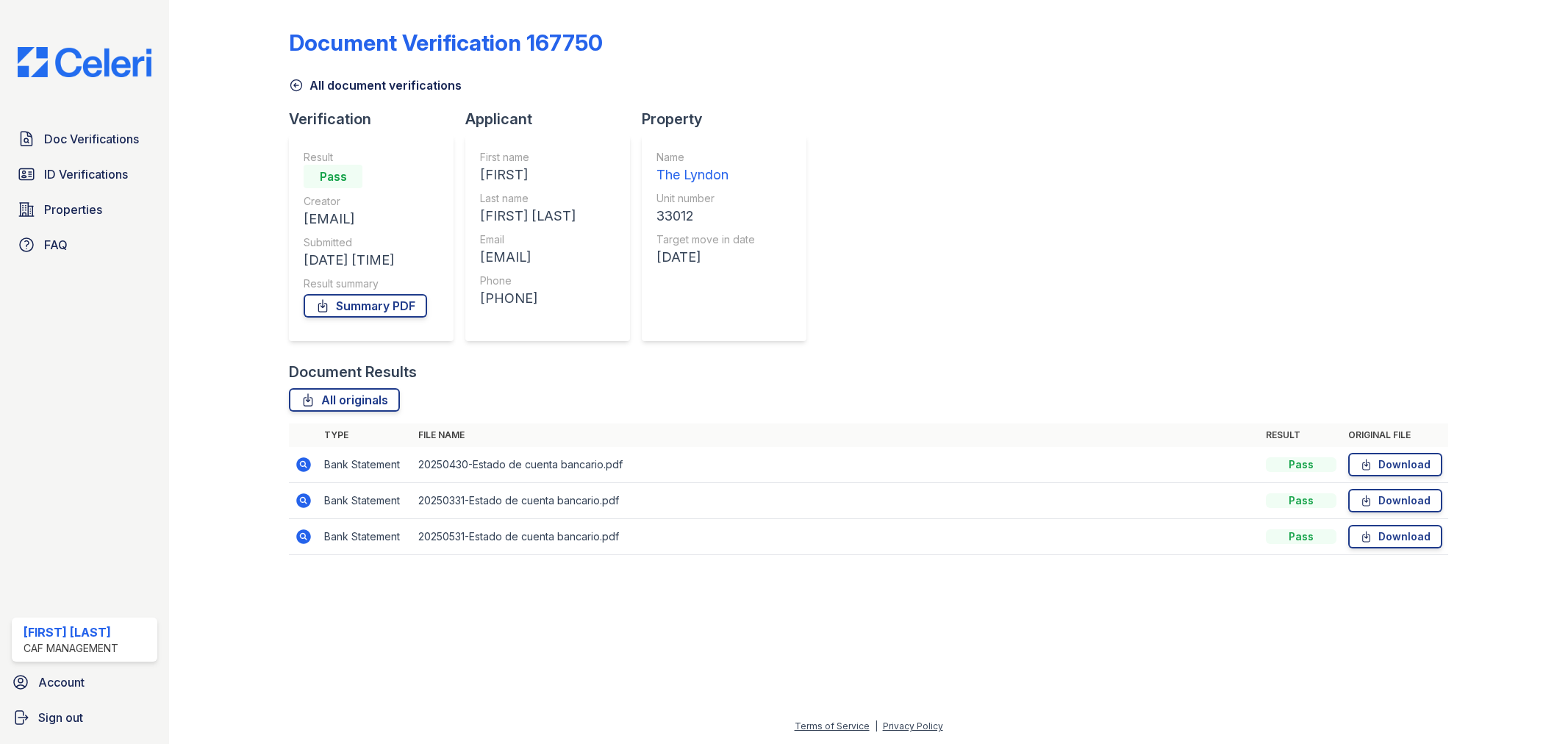 scroll, scrollTop: 0, scrollLeft: 0, axis: both 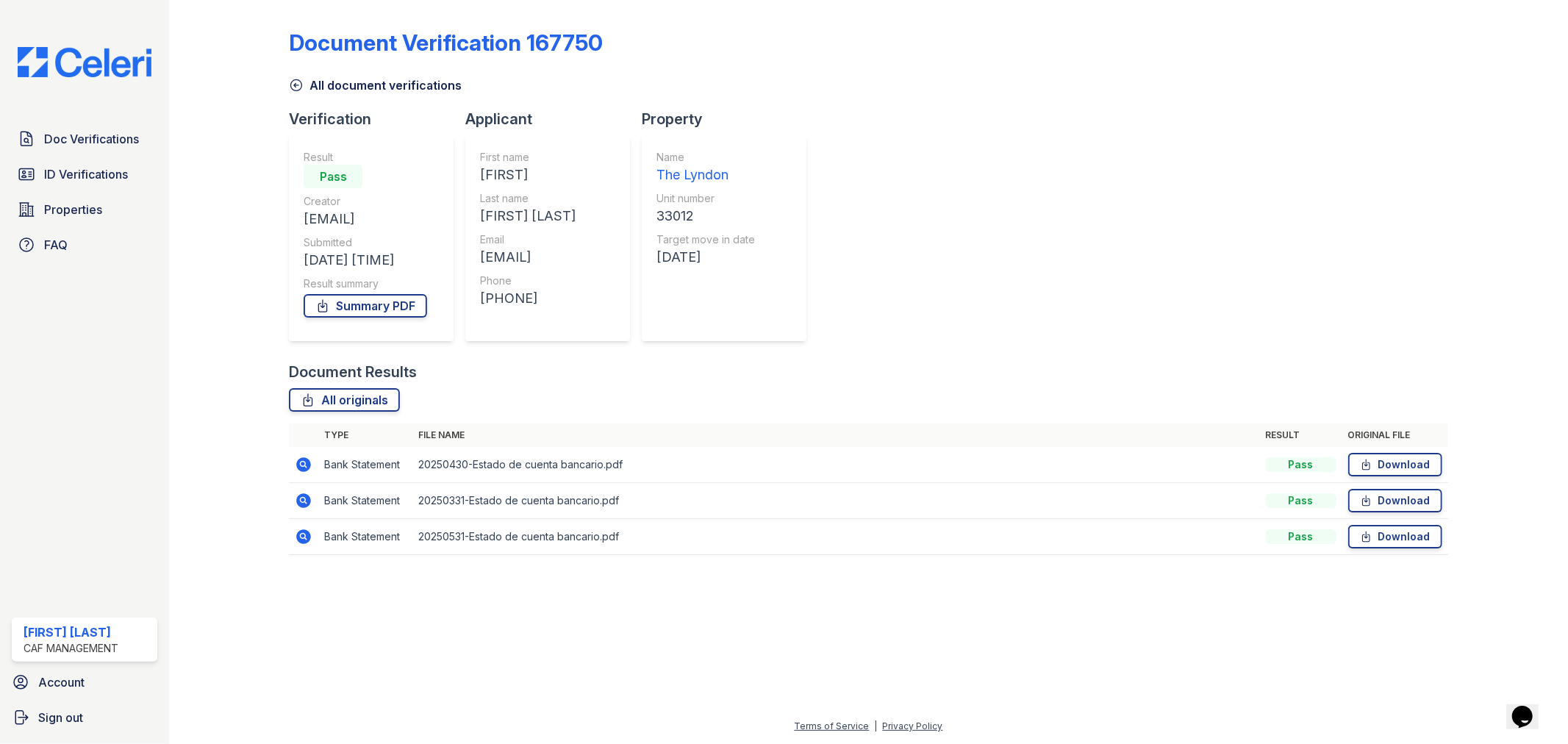 click 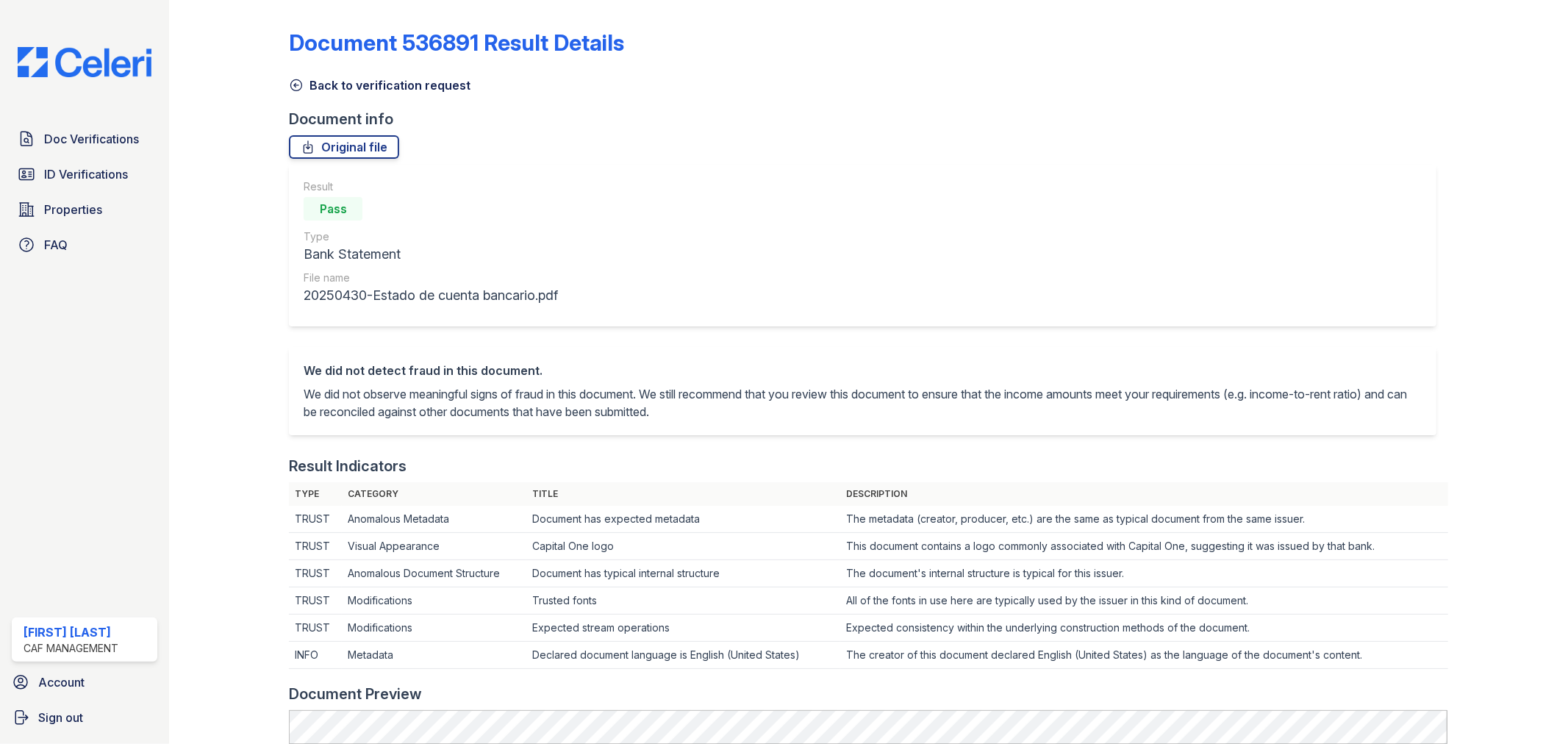 scroll, scrollTop: 0, scrollLeft: 0, axis: both 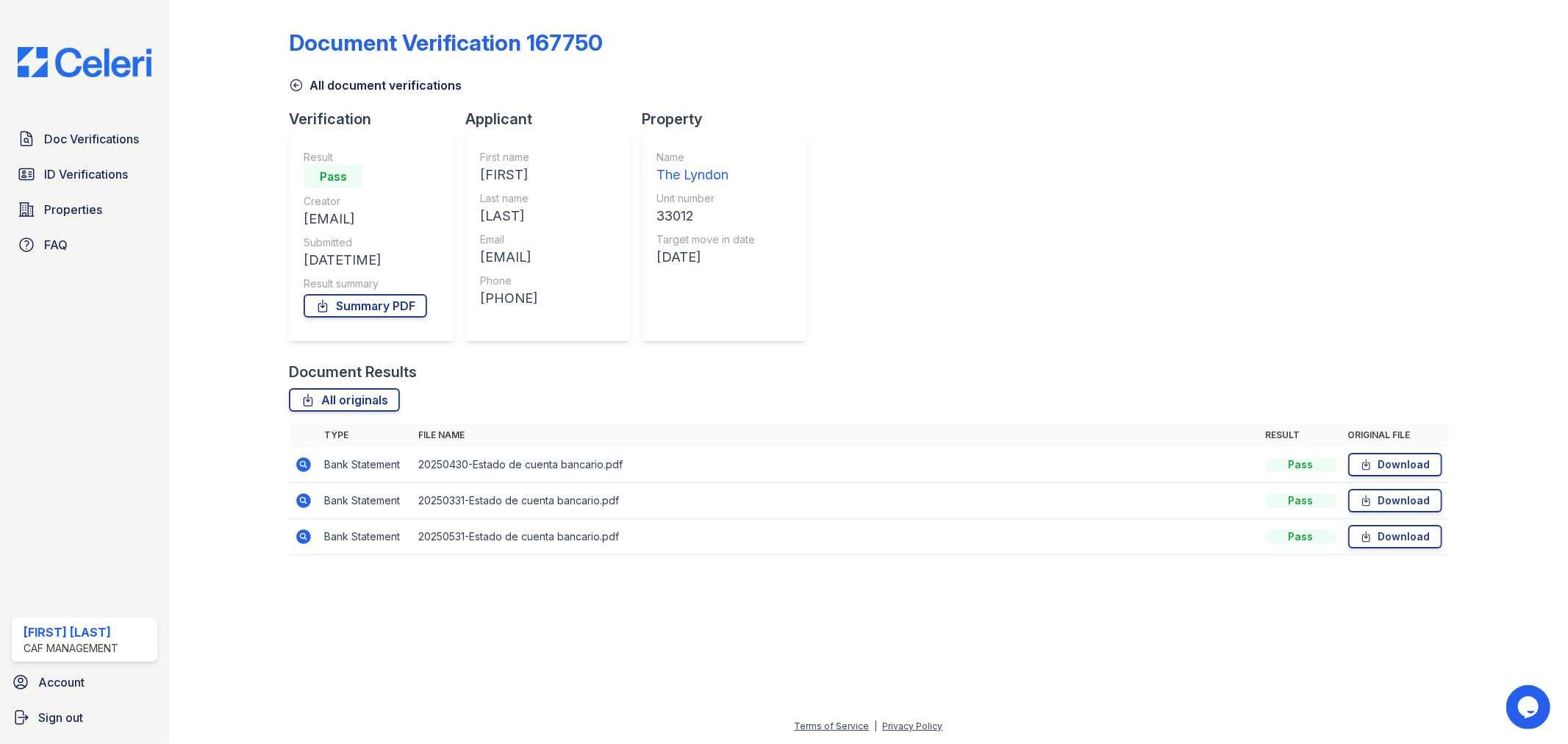 click 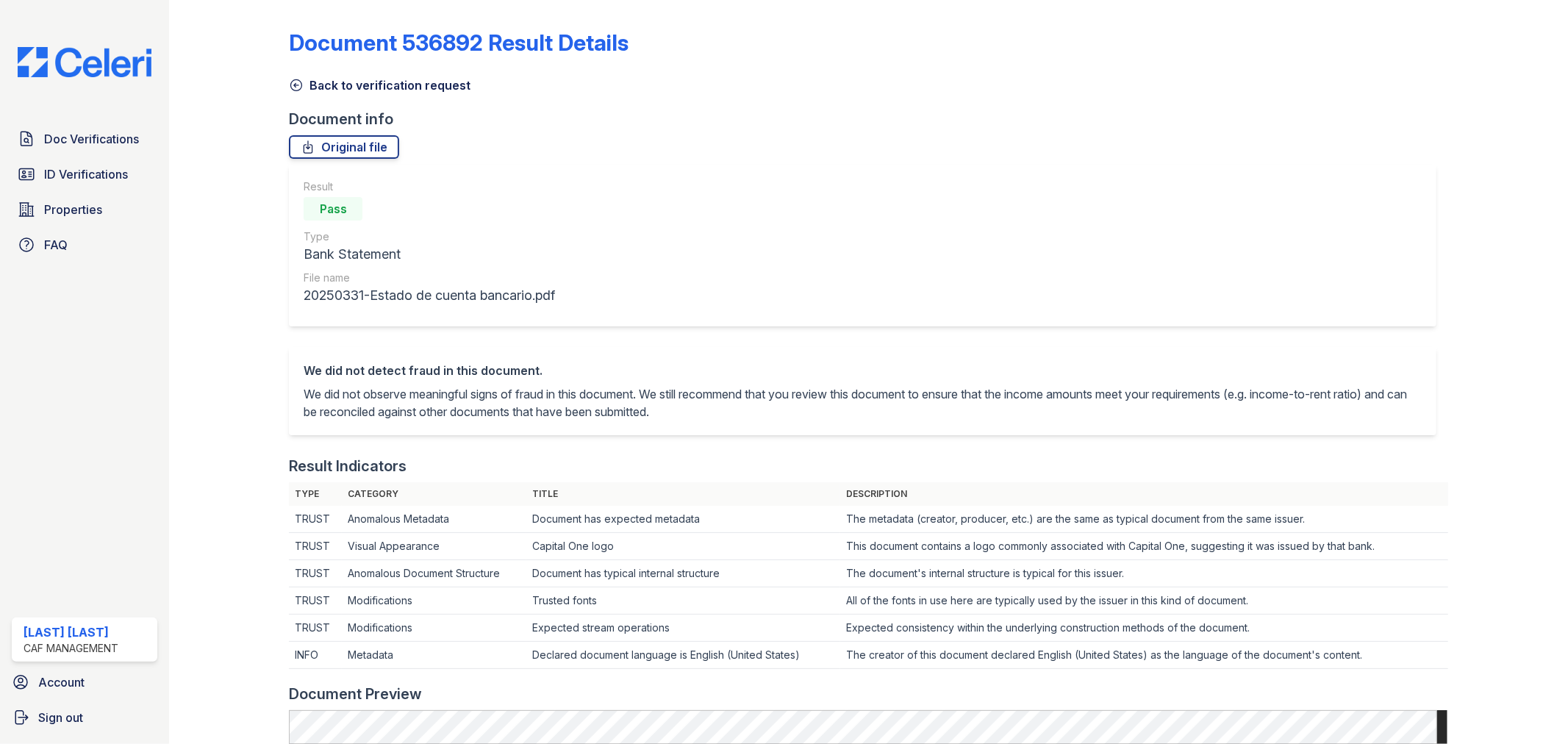 scroll, scrollTop: 0, scrollLeft: 0, axis: both 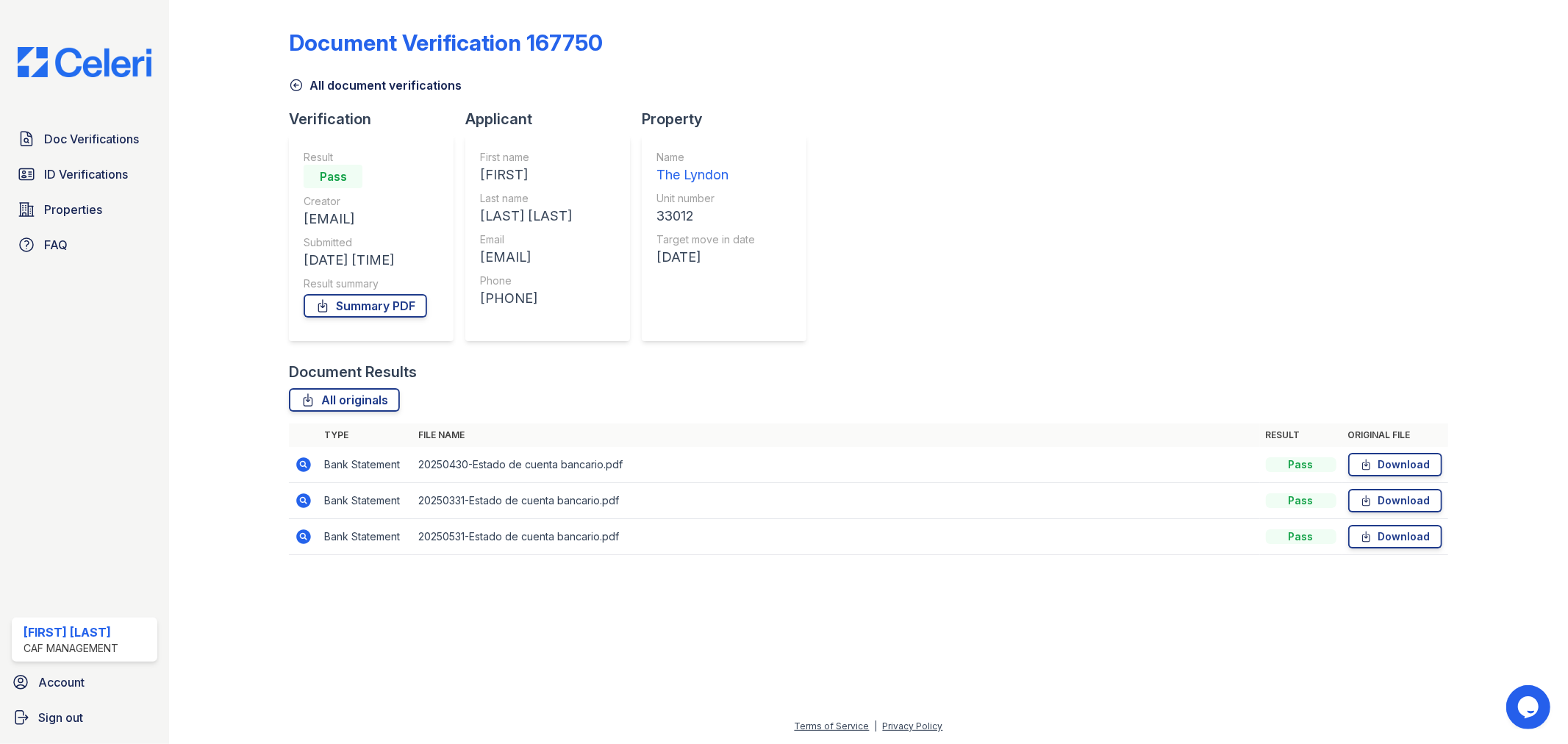 click 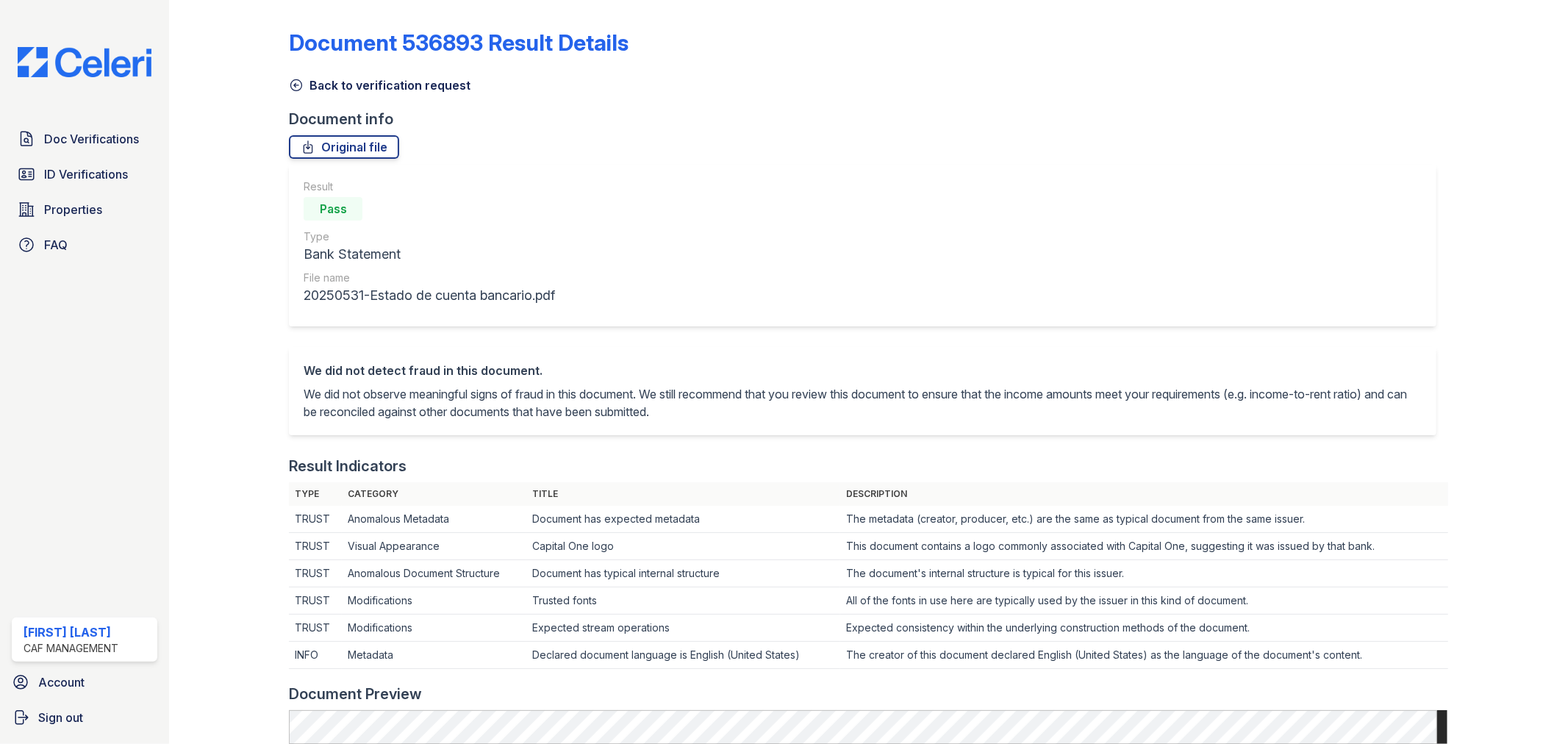 scroll, scrollTop: 0, scrollLeft: 0, axis: both 